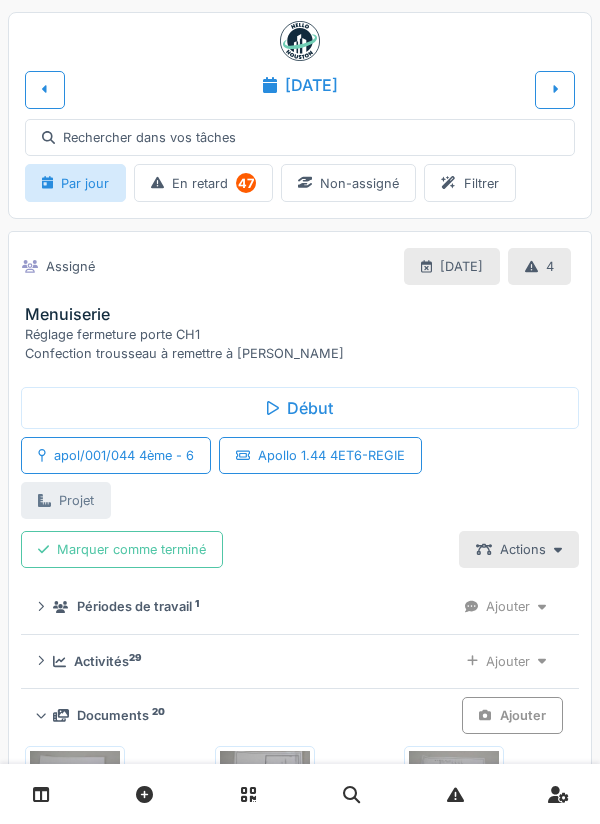 scroll, scrollTop: 0, scrollLeft: 0, axis: both 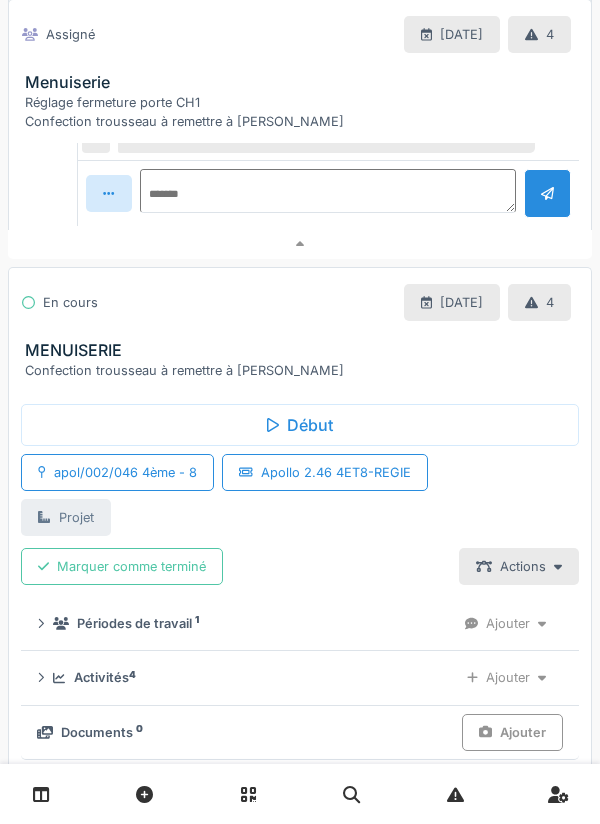 click on "MENUISERIE" at bounding box center (304, 350) 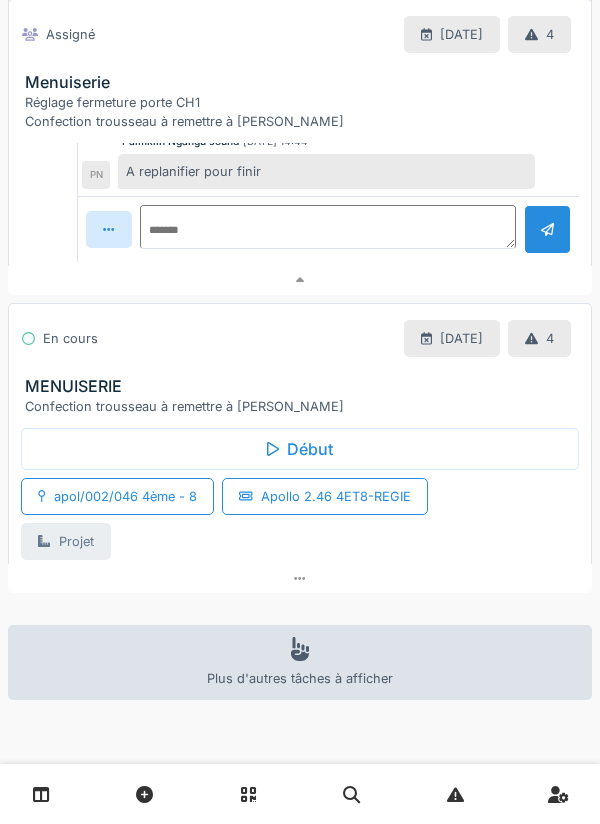 scroll, scrollTop: 2225, scrollLeft: 0, axis: vertical 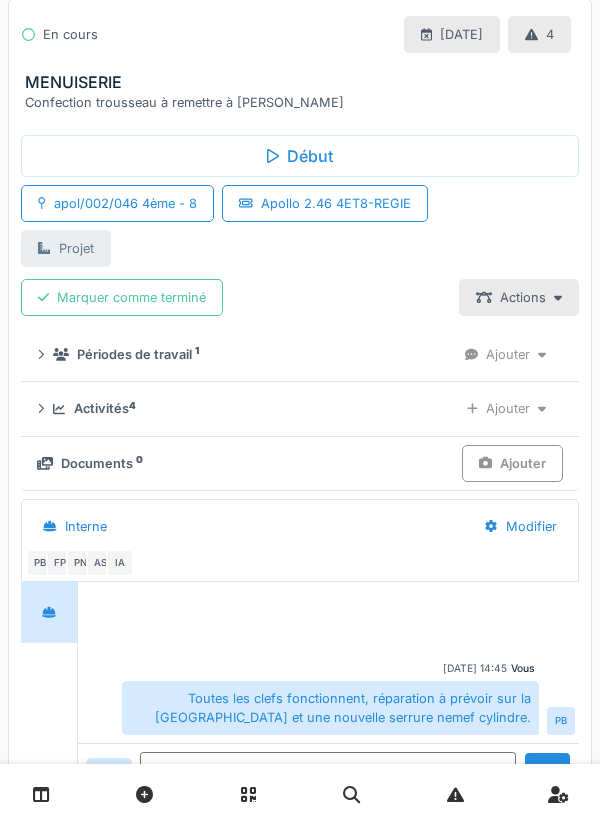 click on "Activités 4" at bounding box center [247, 408] 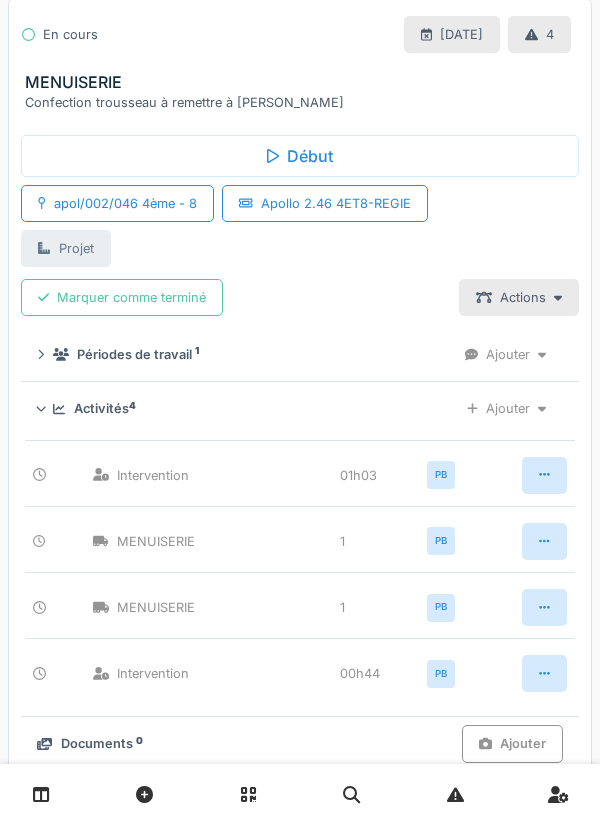 click on "Activités 4 Ajouter" at bounding box center (300, 408) 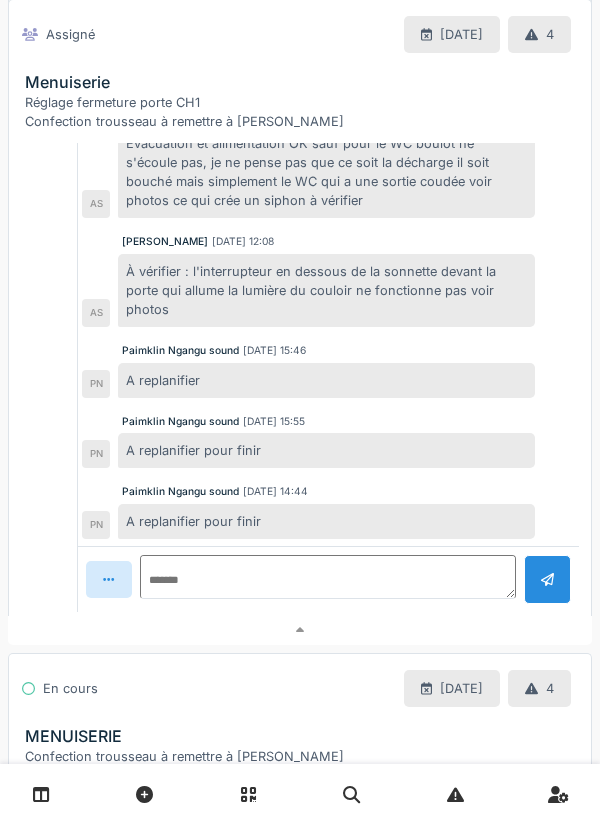 scroll, scrollTop: 1868, scrollLeft: 0, axis: vertical 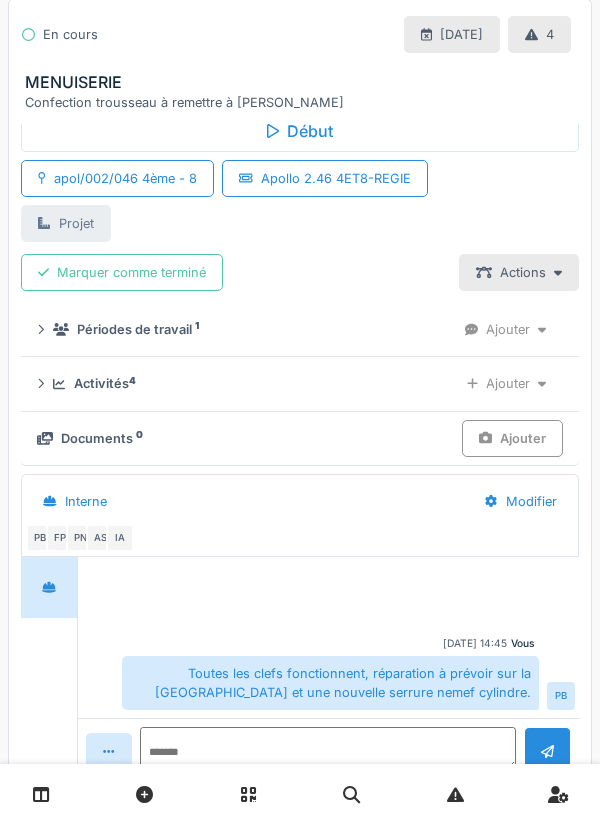 click on "Activités 4" at bounding box center [247, 383] 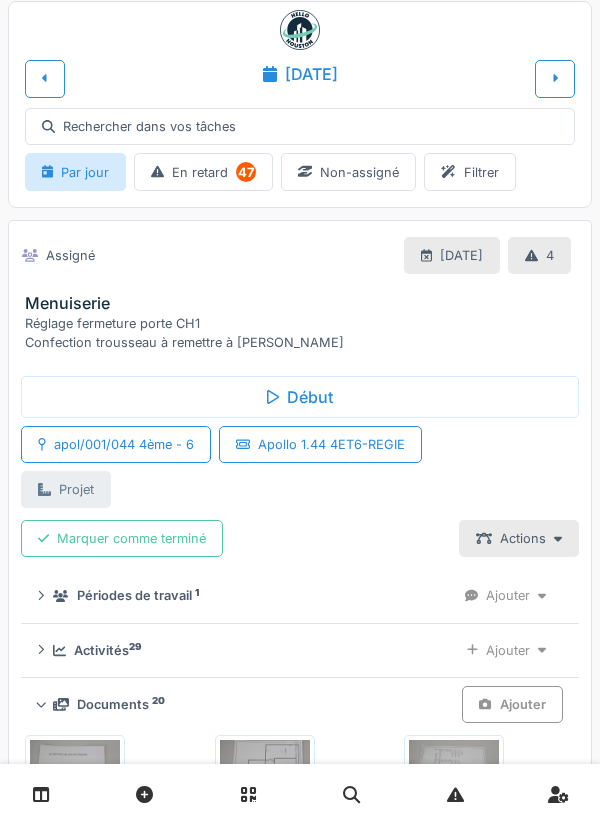 scroll, scrollTop: 0, scrollLeft: 0, axis: both 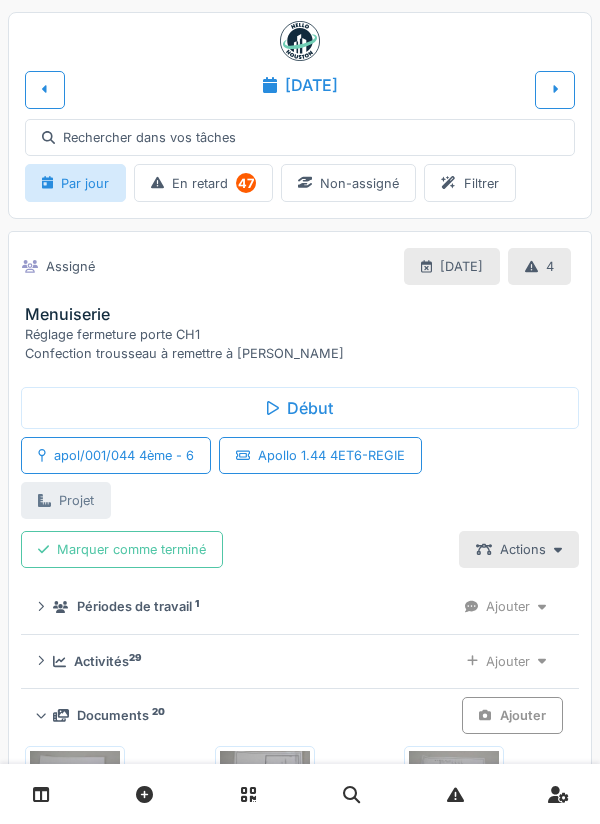 click at bounding box center (45, 89) 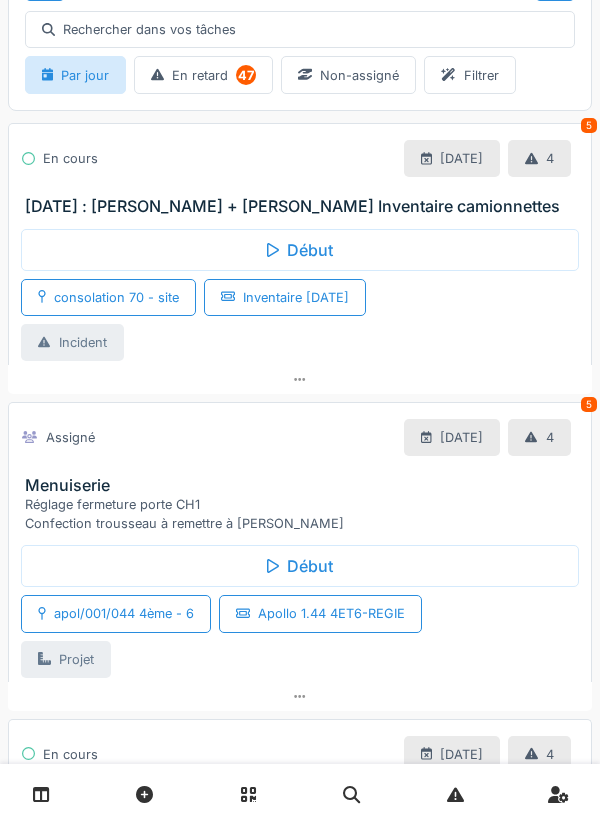 scroll, scrollTop: 104, scrollLeft: 0, axis: vertical 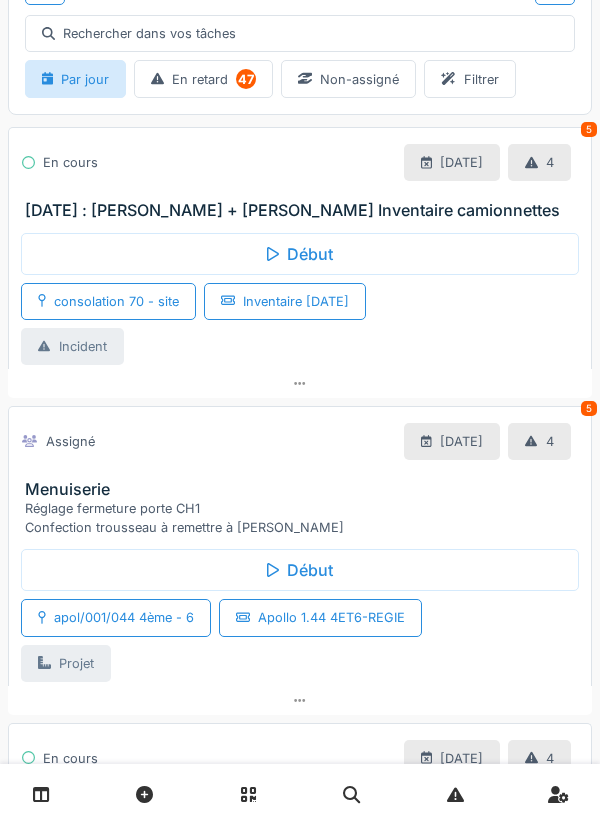 click on "[DATE] : [PERSON_NAME] + [PERSON_NAME] Inventaire camionnettes" at bounding box center (304, 210) 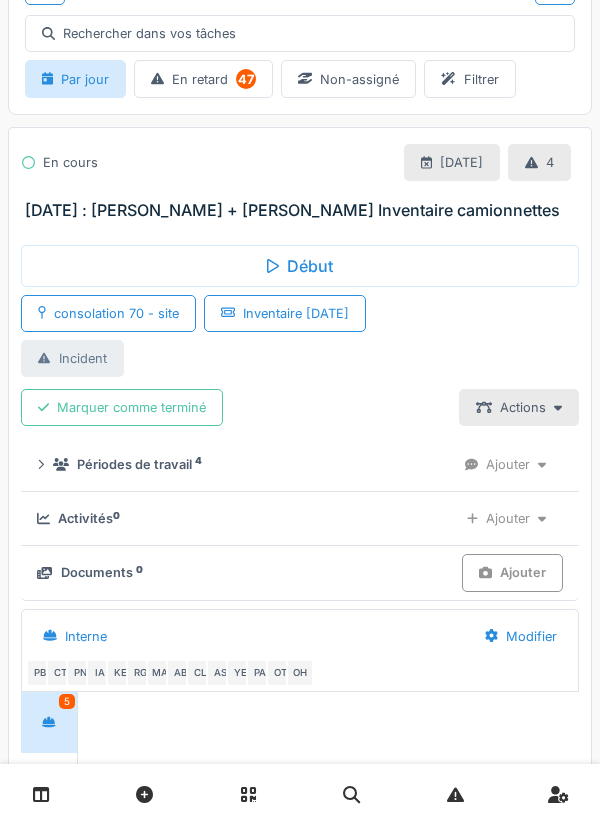 scroll, scrollTop: 151, scrollLeft: 0, axis: vertical 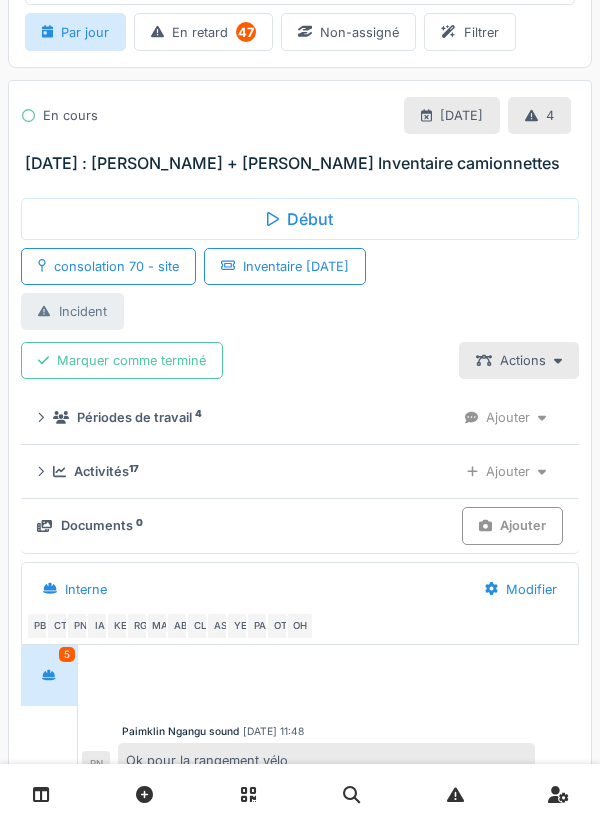 click on "Activités 17" at bounding box center (247, 471) 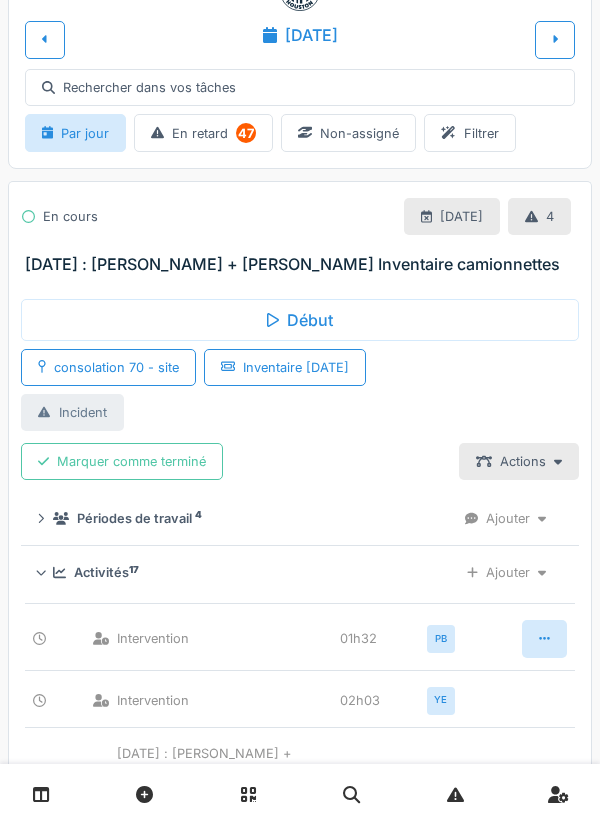 scroll, scrollTop: 44, scrollLeft: 0, axis: vertical 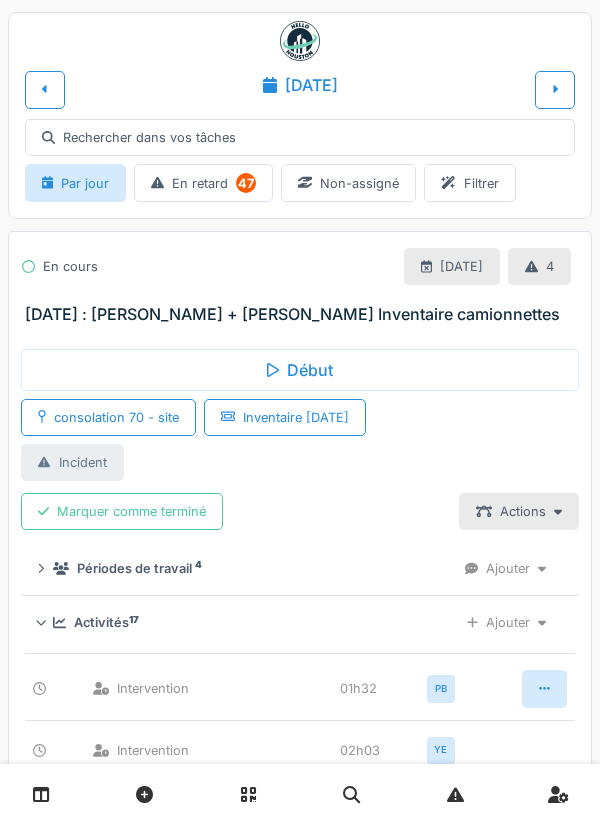 click on "[DATE] : [PERSON_NAME] + [PERSON_NAME] Inventaire camionnettes" at bounding box center [304, 314] 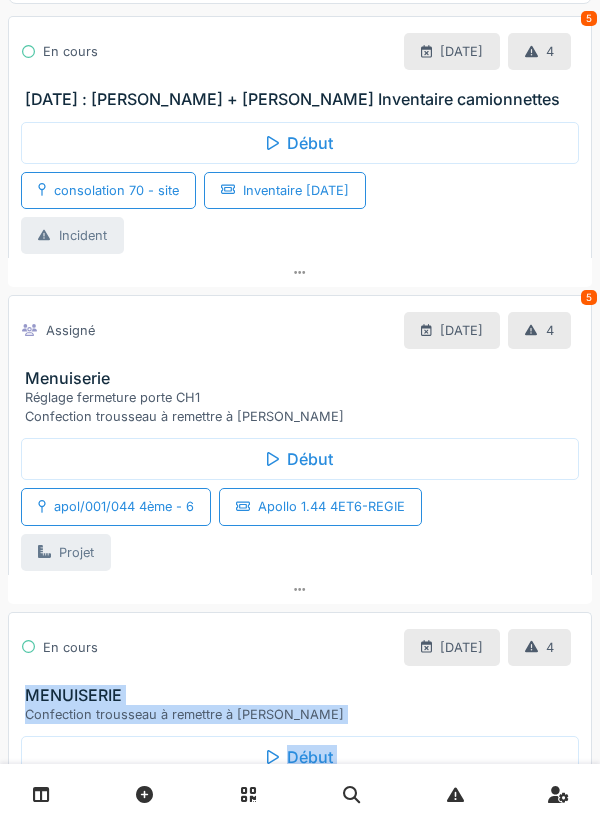 scroll, scrollTop: 389, scrollLeft: 0, axis: vertical 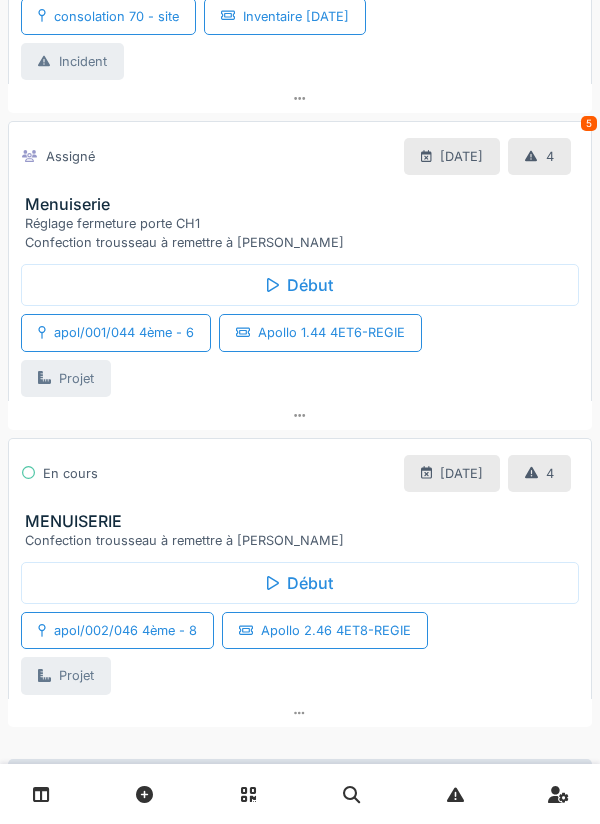 click at bounding box center [300, 794] 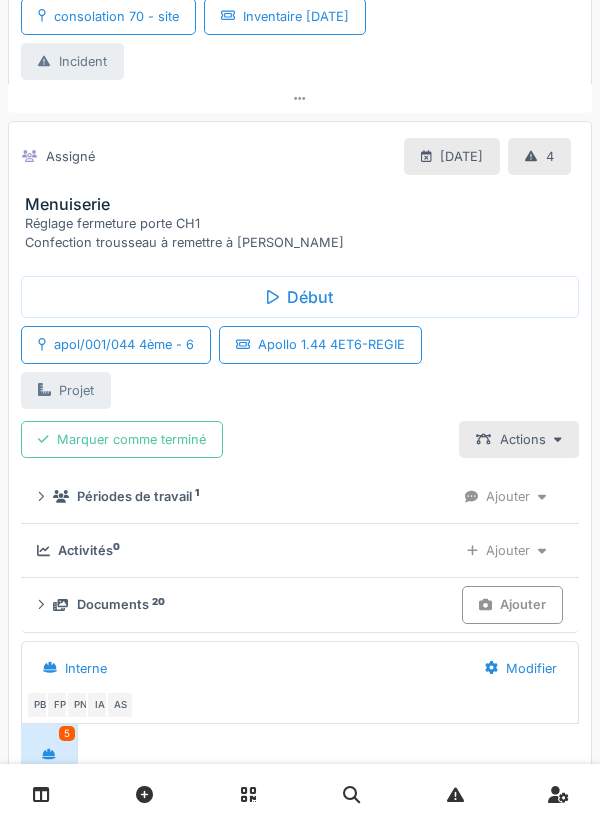 scroll, scrollTop: 431, scrollLeft: 0, axis: vertical 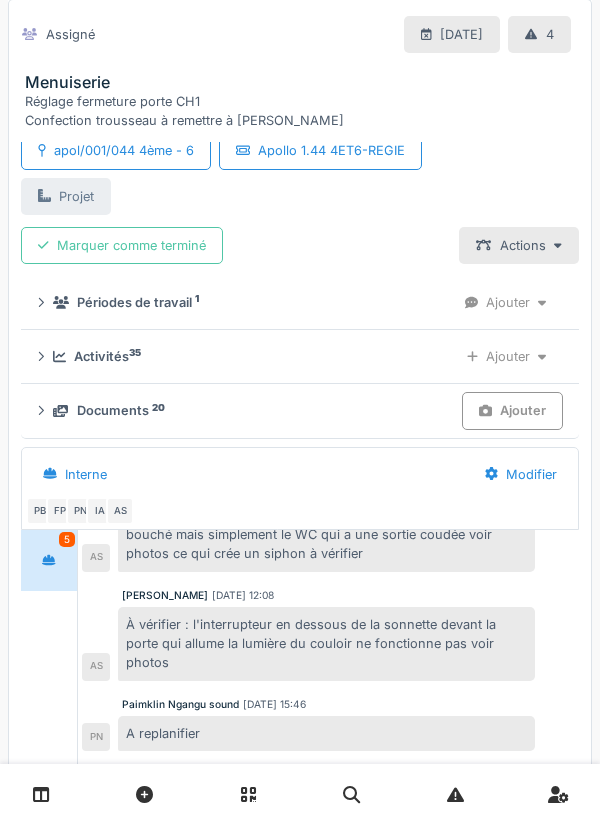click on "Ajouter" at bounding box center (506, 356) 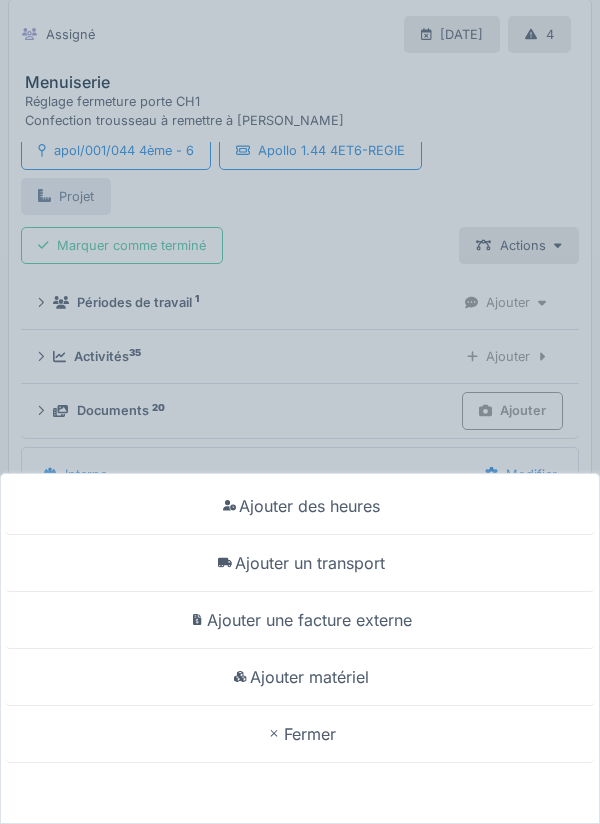 click on "Ajouter des heures" at bounding box center (300, 506) 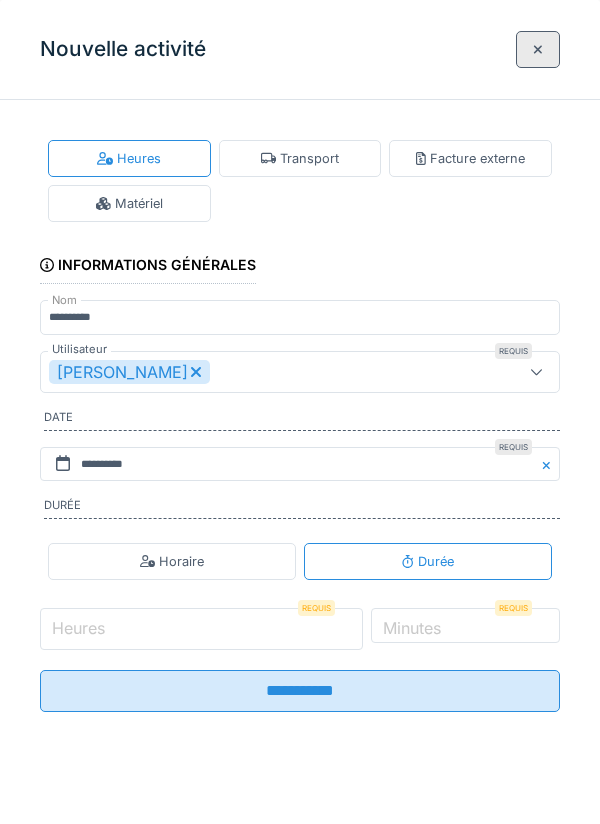 click on "Heures" at bounding box center [201, 629] 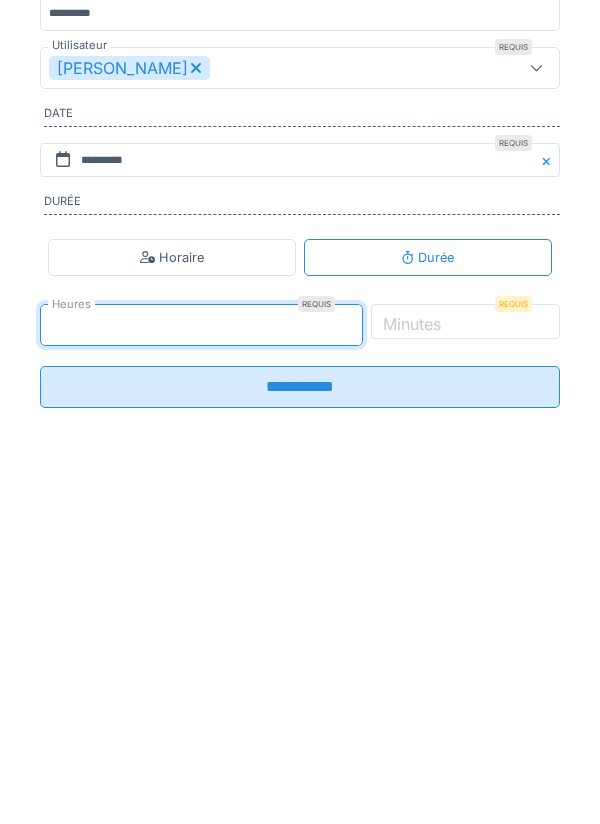 type on "*" 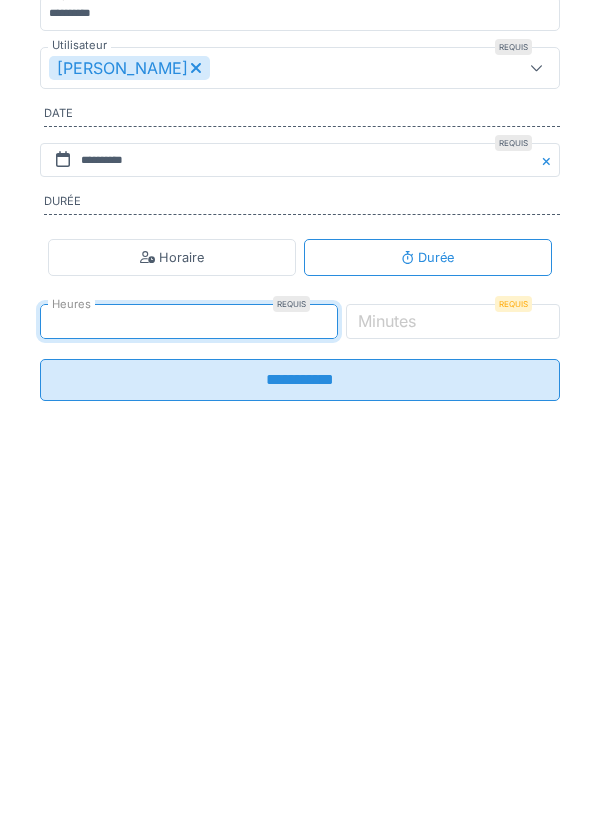 click on "Minutes" at bounding box center [387, 625] 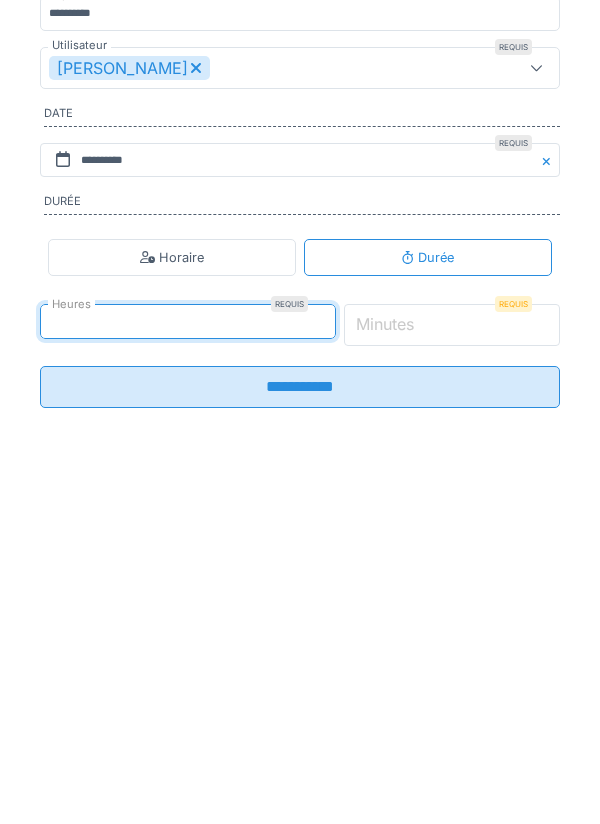 click on "*" at bounding box center (452, 629) 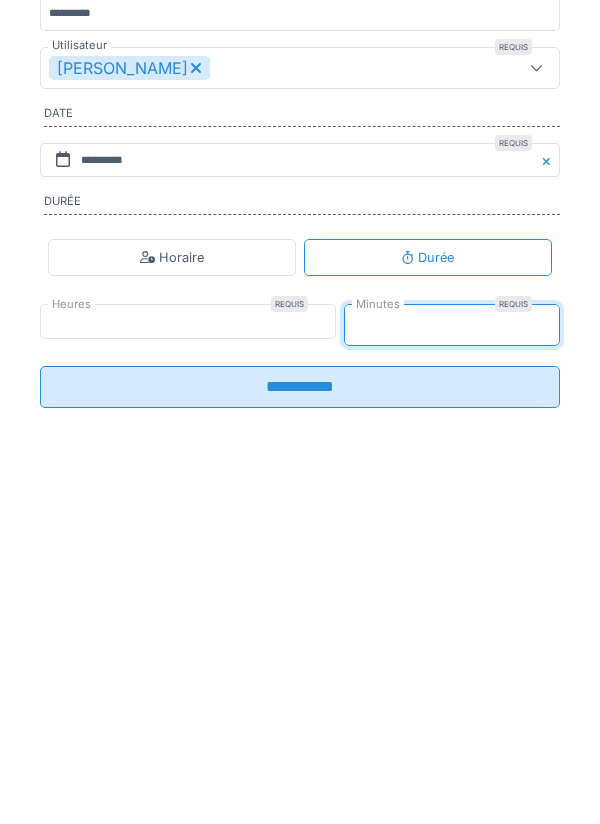 type on "**" 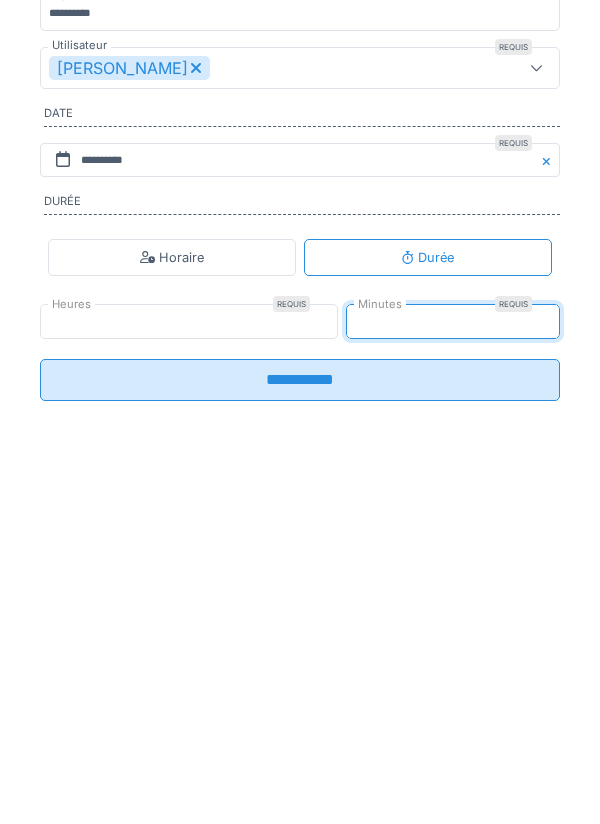 click on "**********" at bounding box center [300, 684] 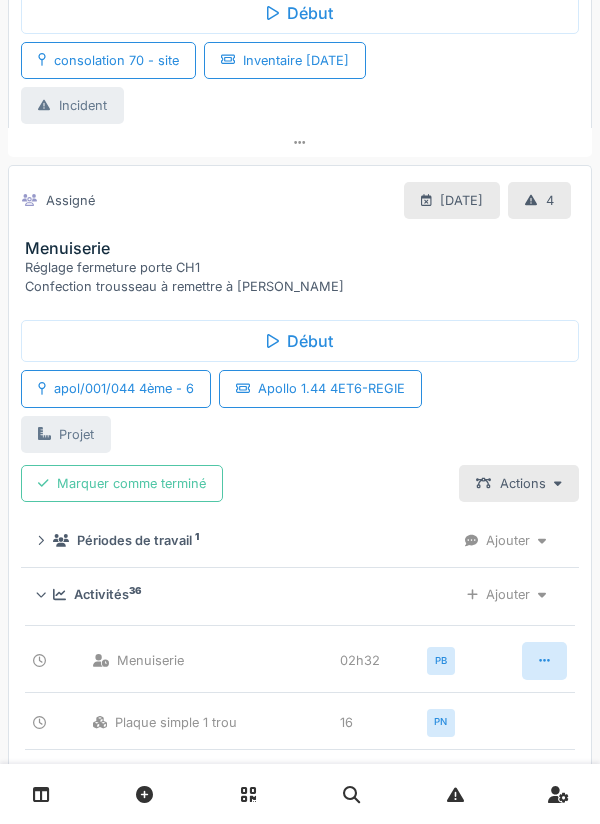 scroll, scrollTop: 290, scrollLeft: 0, axis: vertical 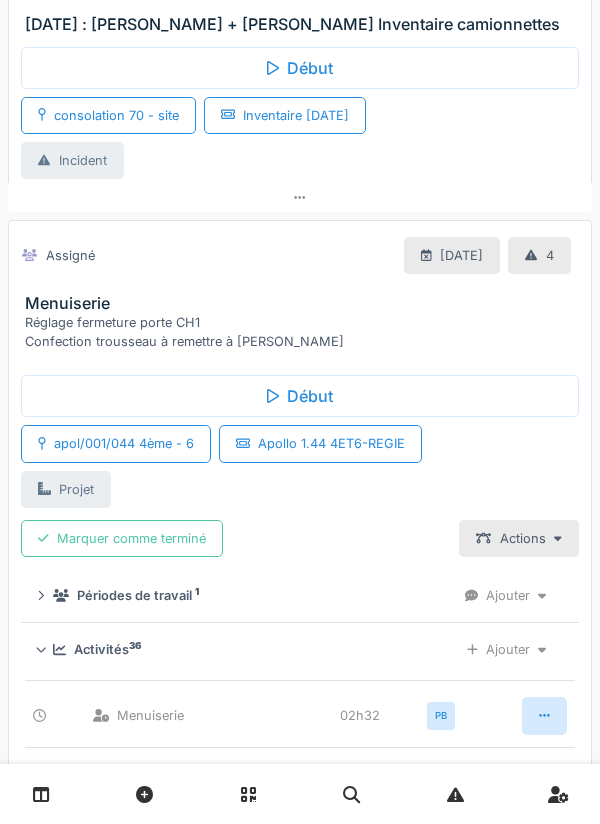 click on "Activités 36" at bounding box center [247, 649] 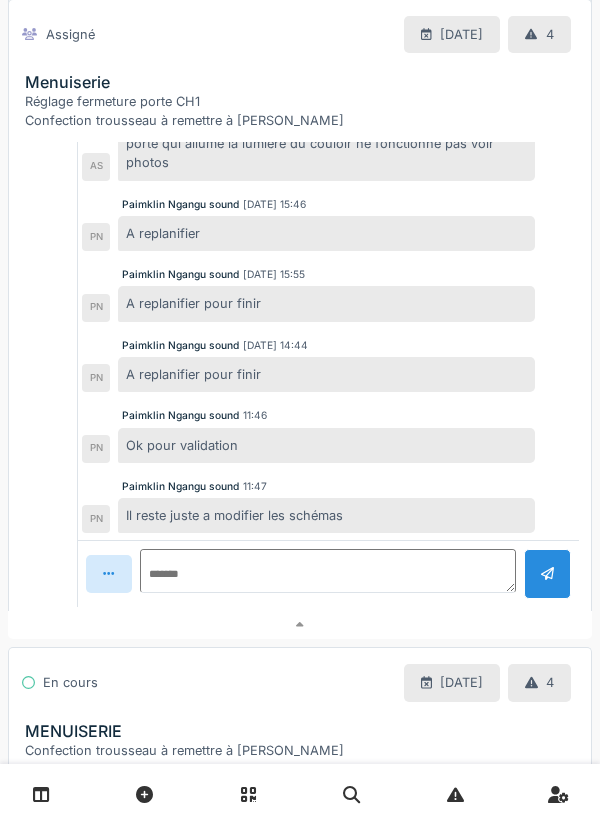 scroll, scrollTop: 1081, scrollLeft: 0, axis: vertical 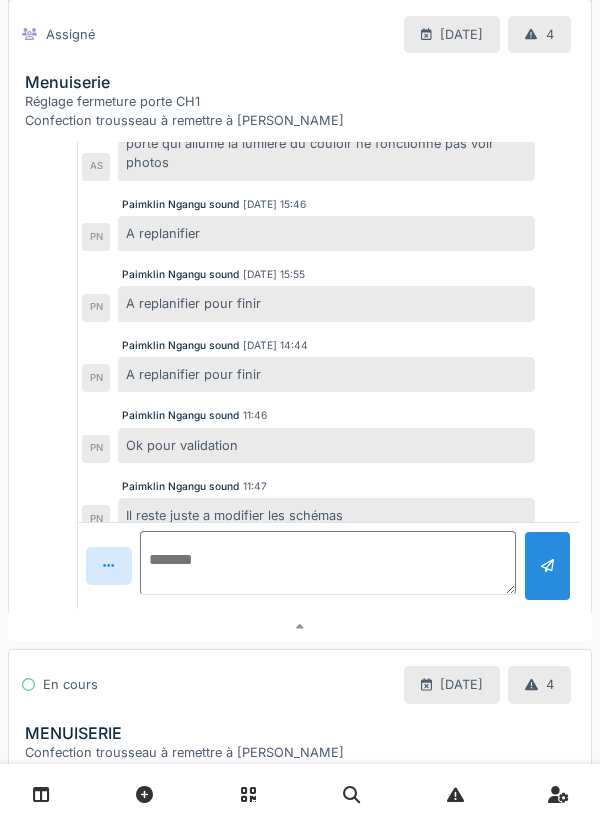 click at bounding box center (328, 563) 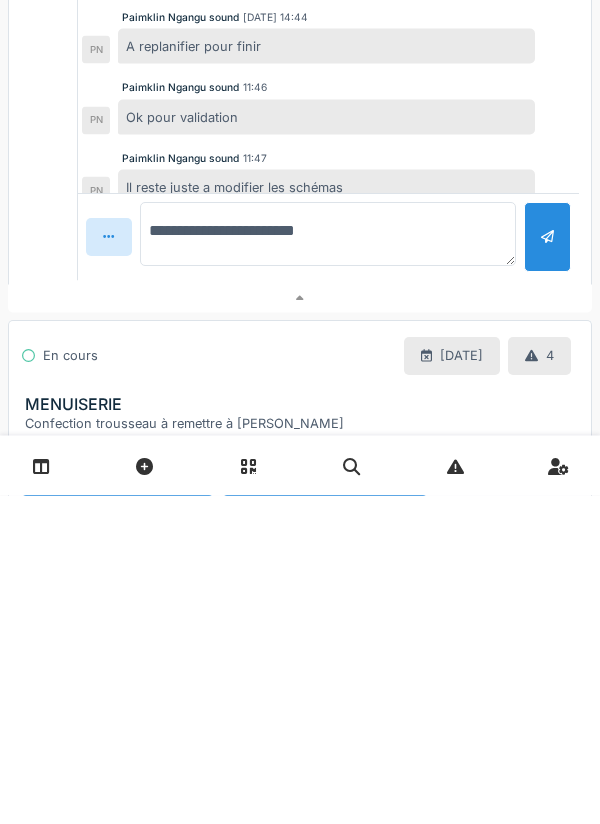 type on "**********" 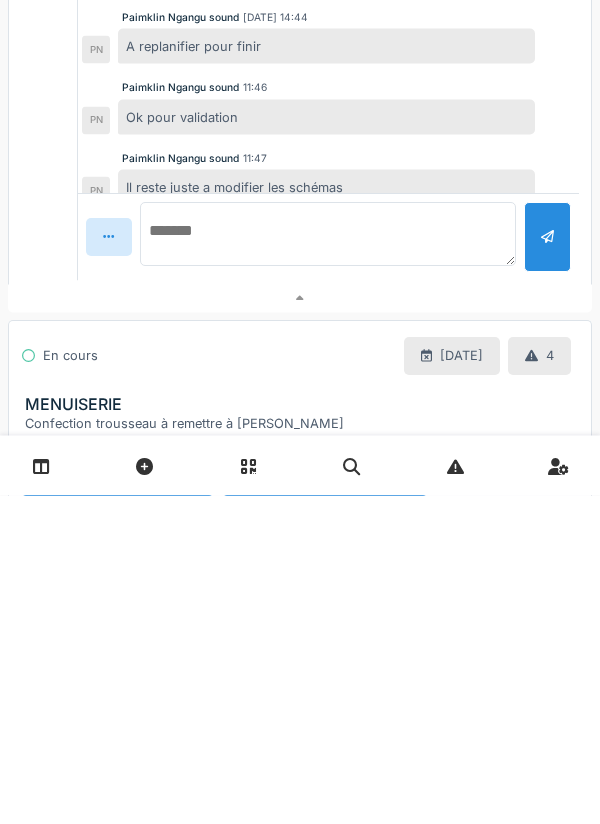 click at bounding box center (328, 563) 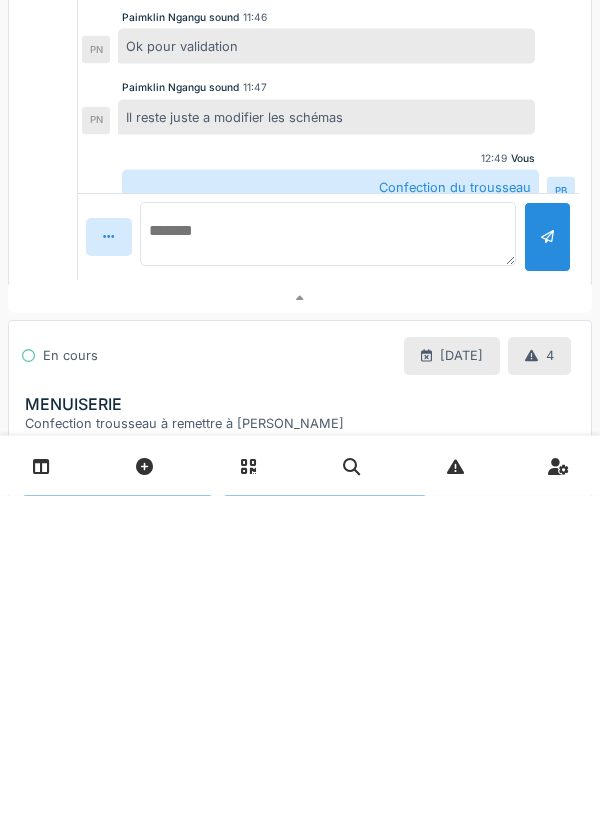 scroll, scrollTop: 383, scrollLeft: 0, axis: vertical 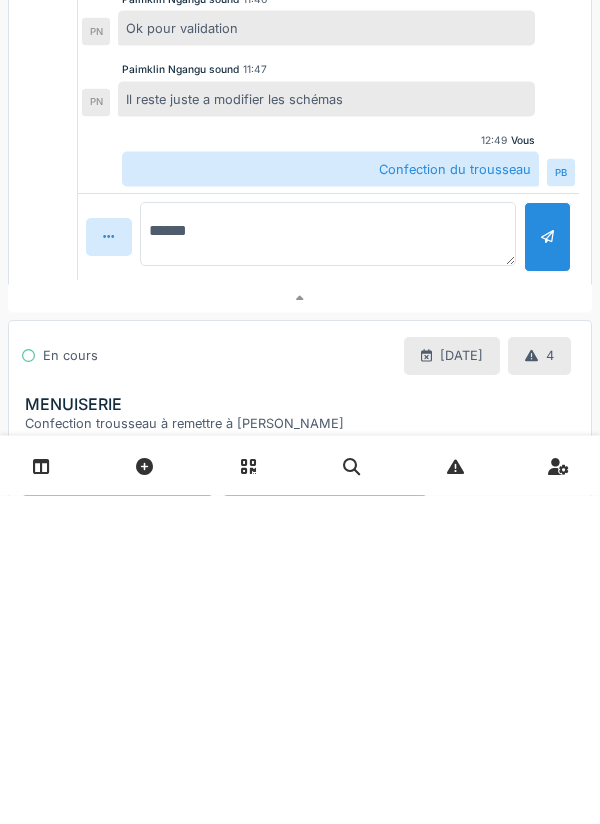 type on "*******" 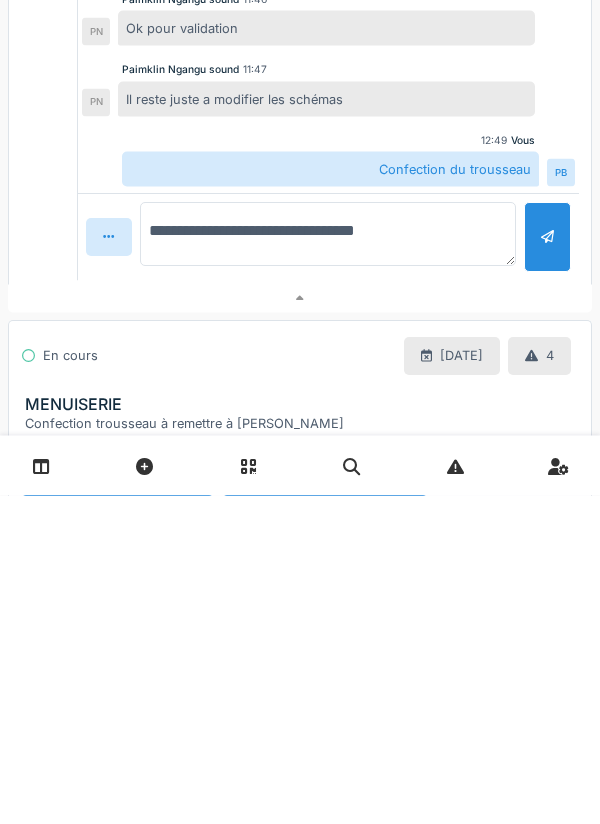 type on "**********" 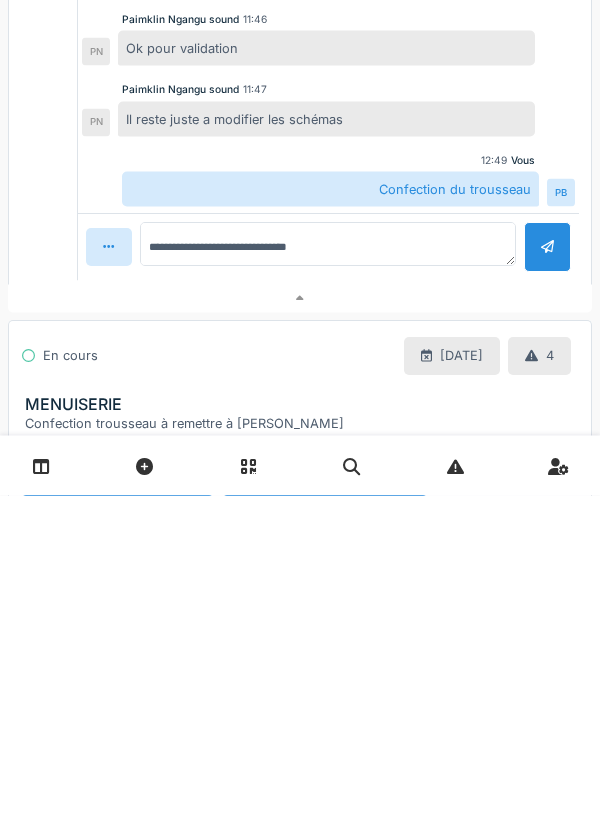 click at bounding box center [547, 575] 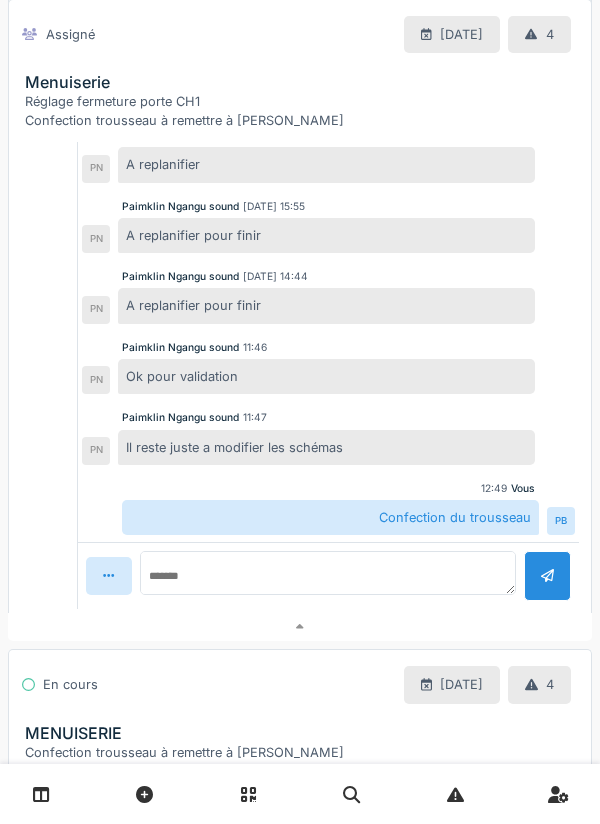 scroll, scrollTop: 363, scrollLeft: 0, axis: vertical 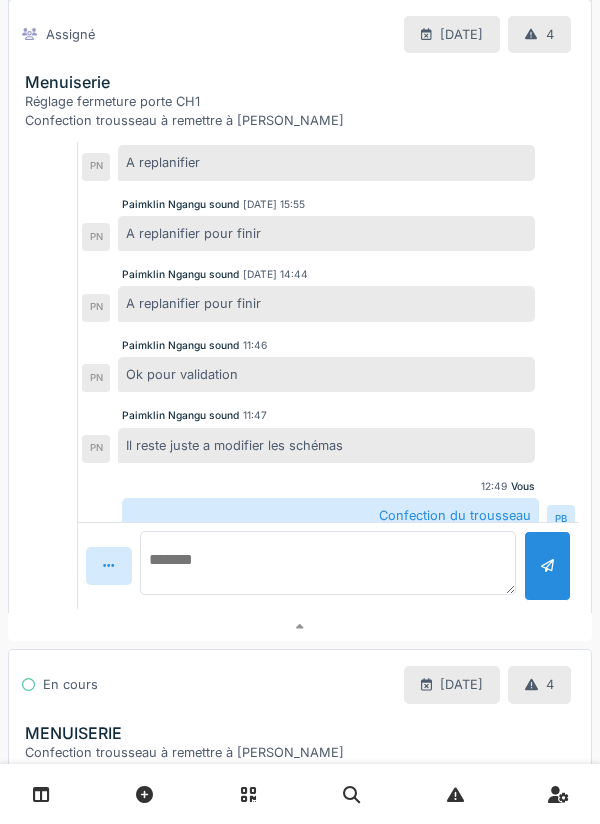 click at bounding box center (328, 563) 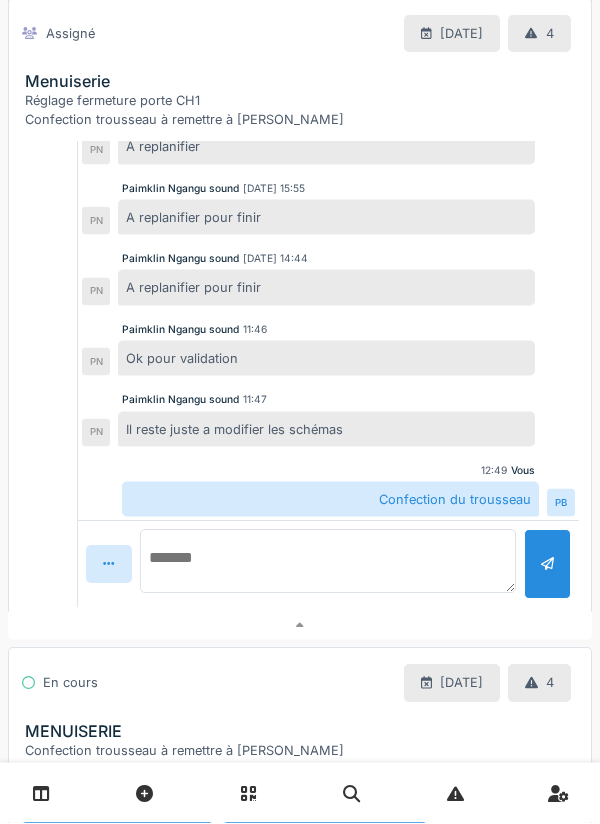 scroll, scrollTop: 383, scrollLeft: 0, axis: vertical 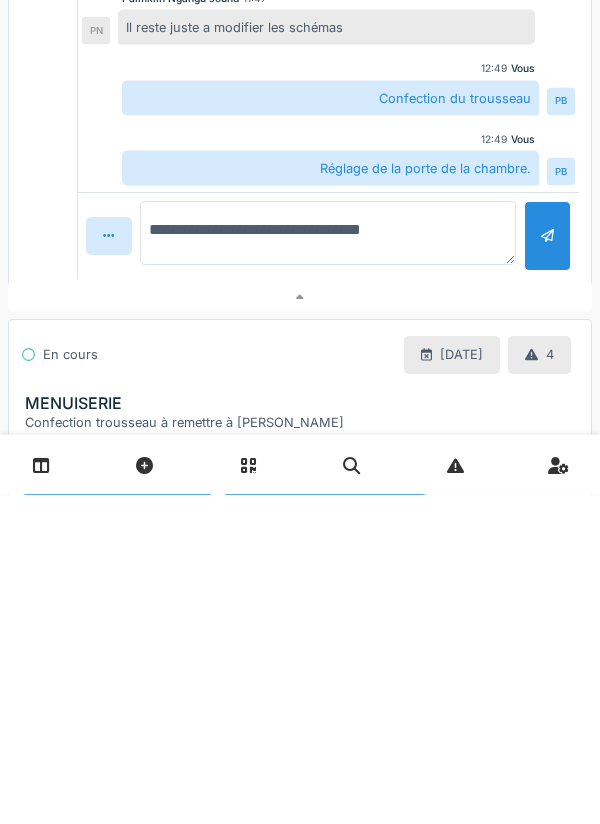 type on "**********" 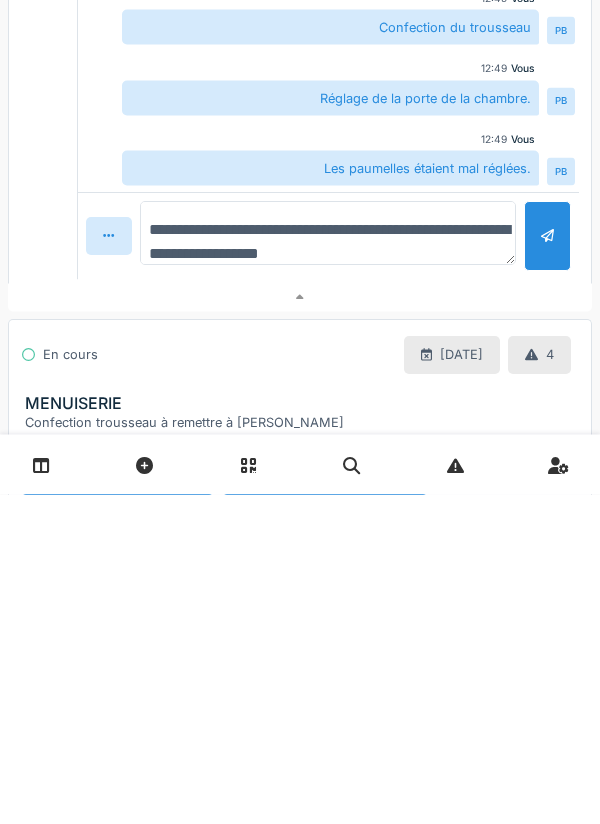 type on "**********" 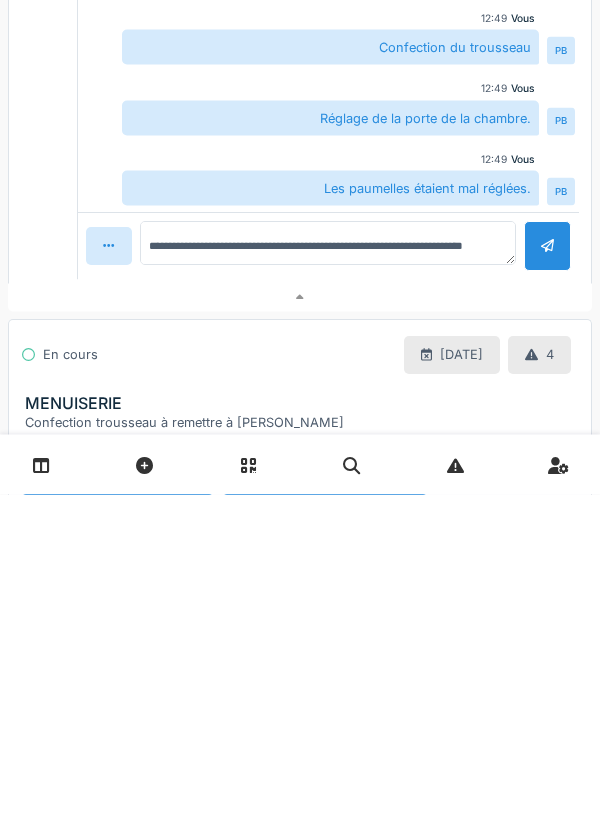 click at bounding box center [547, 575] 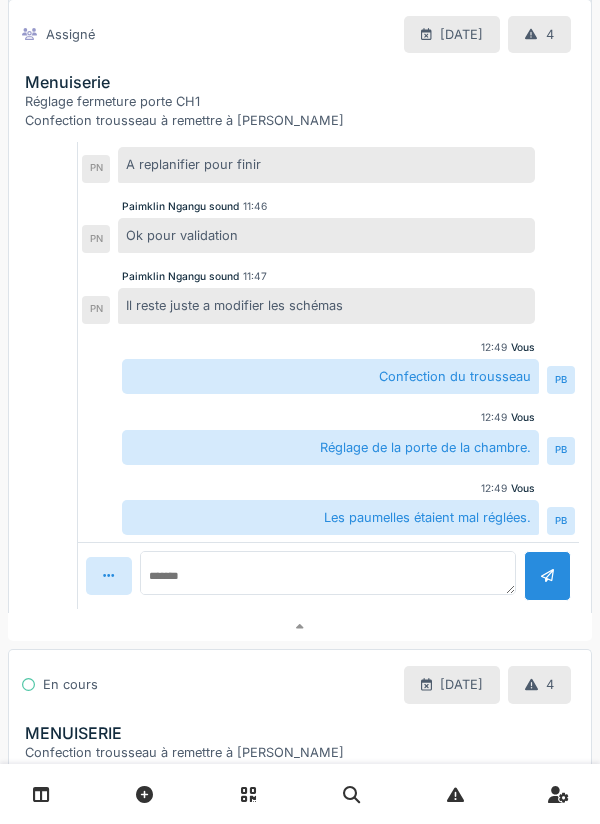 scroll, scrollTop: 363, scrollLeft: 0, axis: vertical 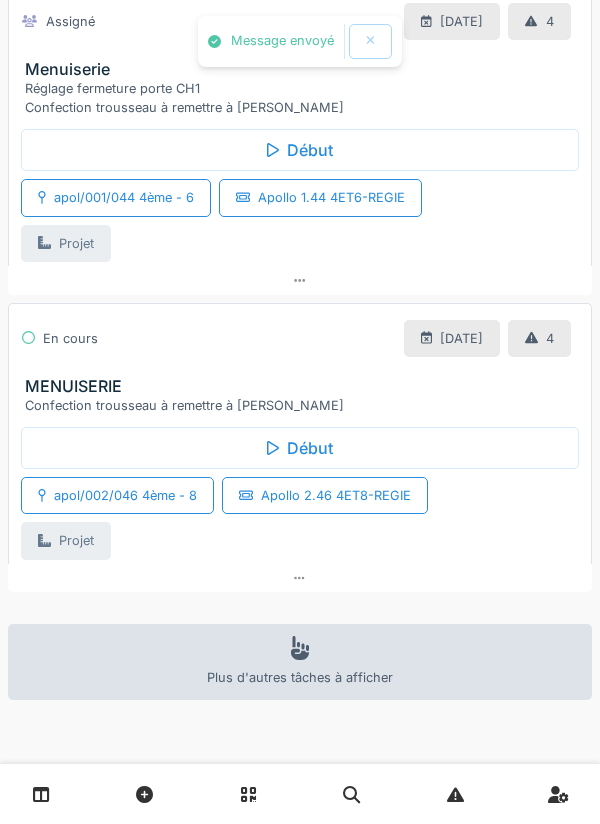 click on "MENUISERIE" at bounding box center (304, 386) 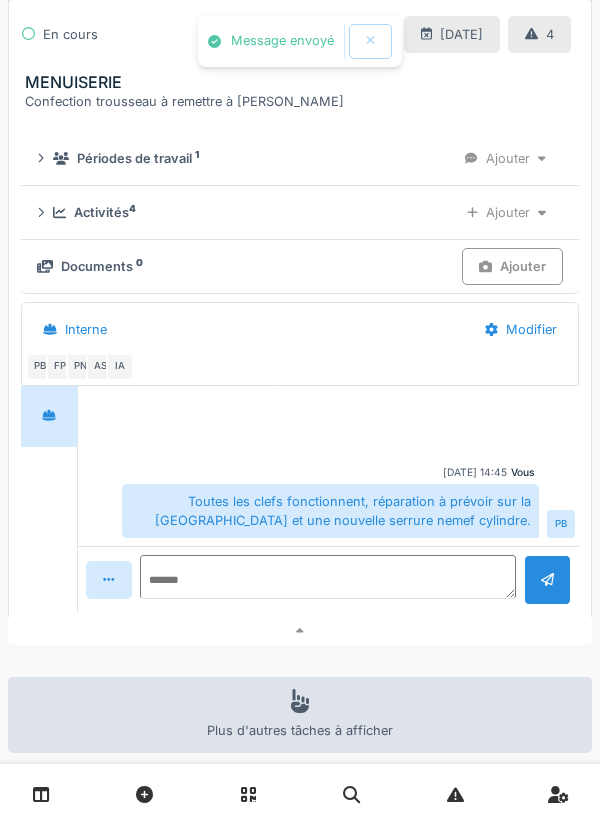 scroll, scrollTop: 1028, scrollLeft: 0, axis: vertical 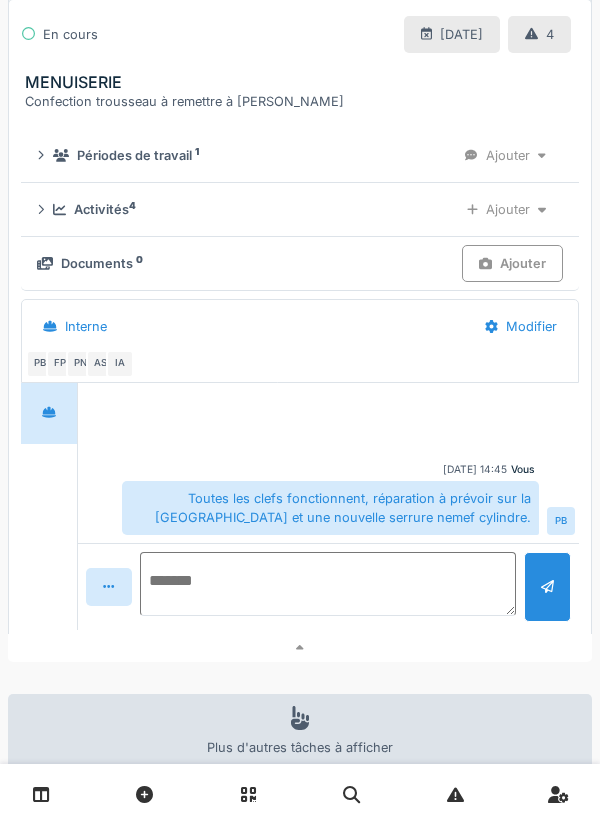 click at bounding box center [328, 584] 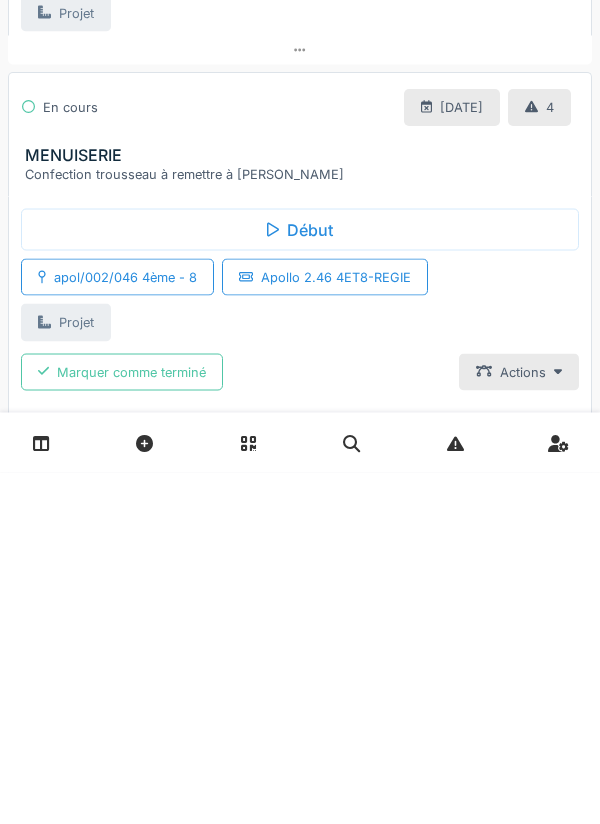 scroll, scrollTop: 400, scrollLeft: 0, axis: vertical 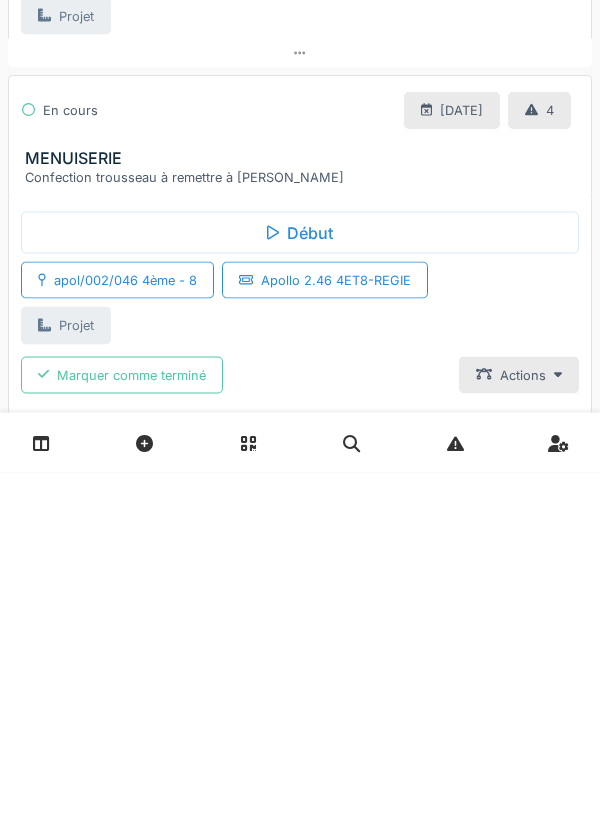 click on "En cours [DATE] 4 MENUISERIE Confection trousseau à remettre à [PERSON_NAME]" at bounding box center (300, 489) 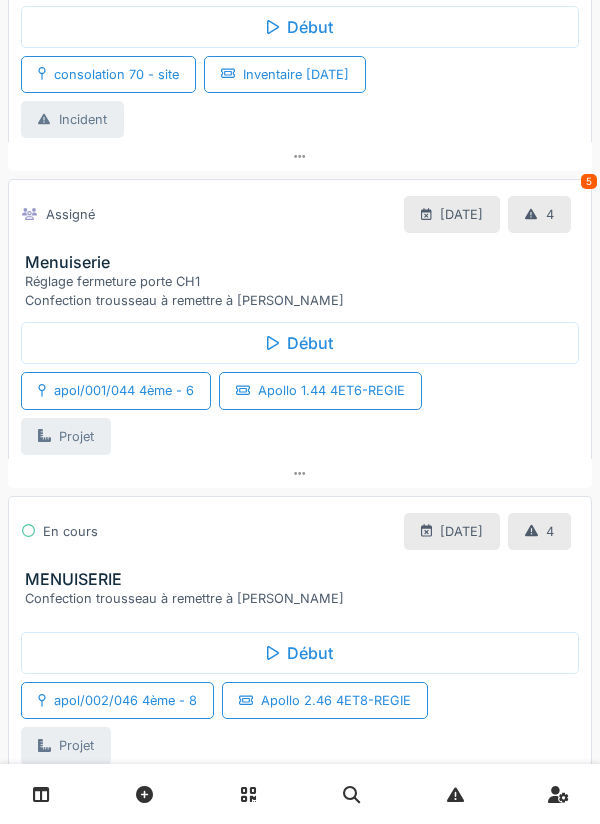 scroll, scrollTop: 334, scrollLeft: 0, axis: vertical 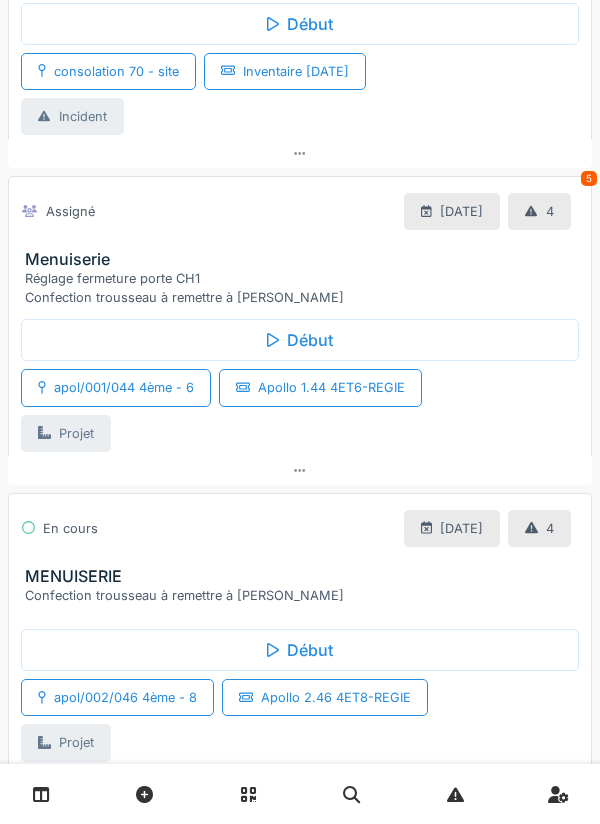 click on "Réglage fermeture porte CH1
Confection trousseau à remettre à [PERSON_NAME]" at bounding box center [304, 288] 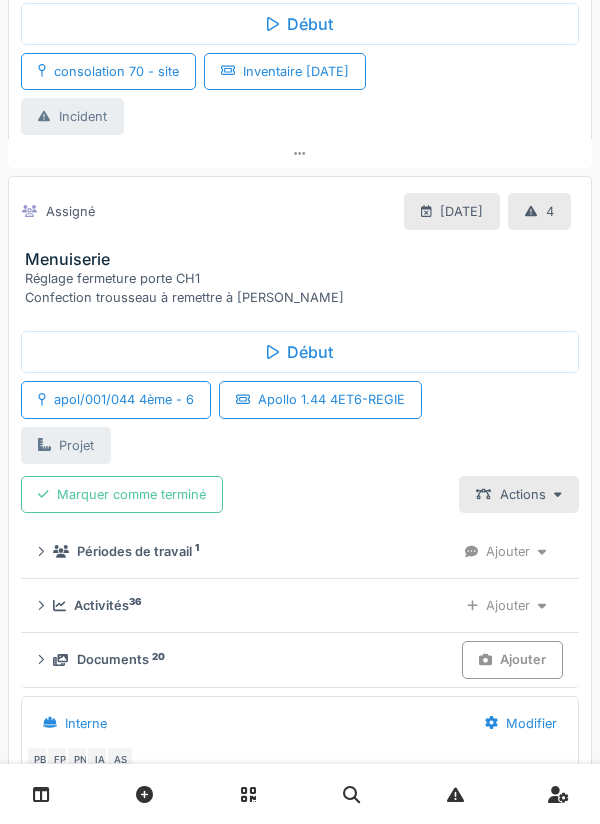 scroll, scrollTop: 407, scrollLeft: 0, axis: vertical 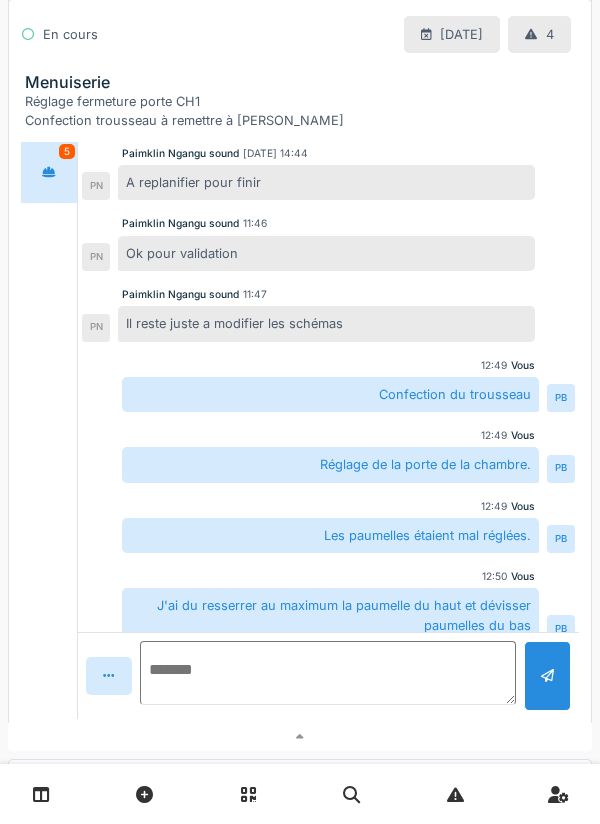 click at bounding box center (328, 673) 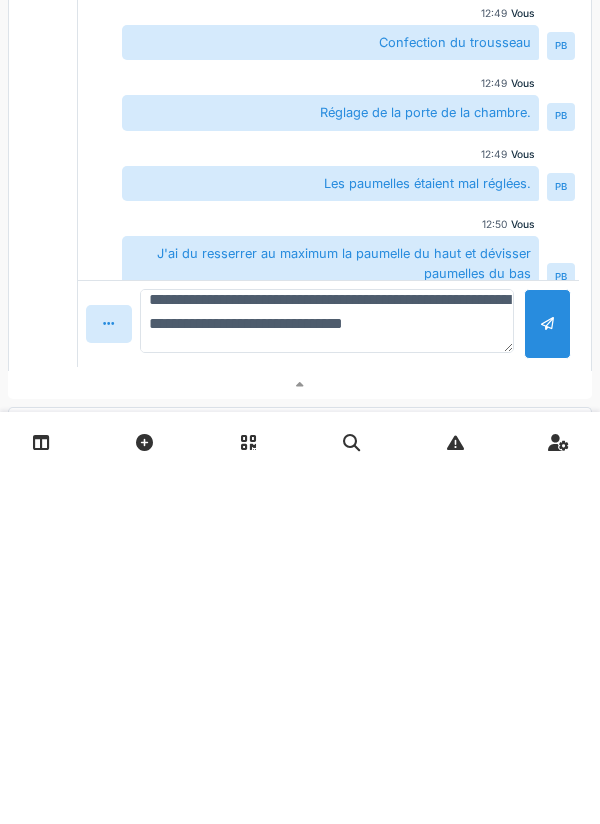 scroll, scrollTop: 24, scrollLeft: 0, axis: vertical 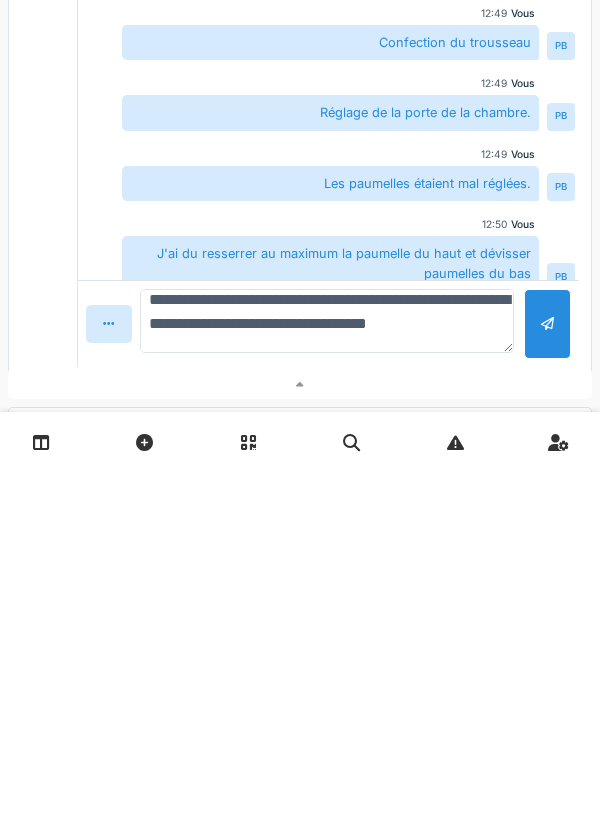 type on "**********" 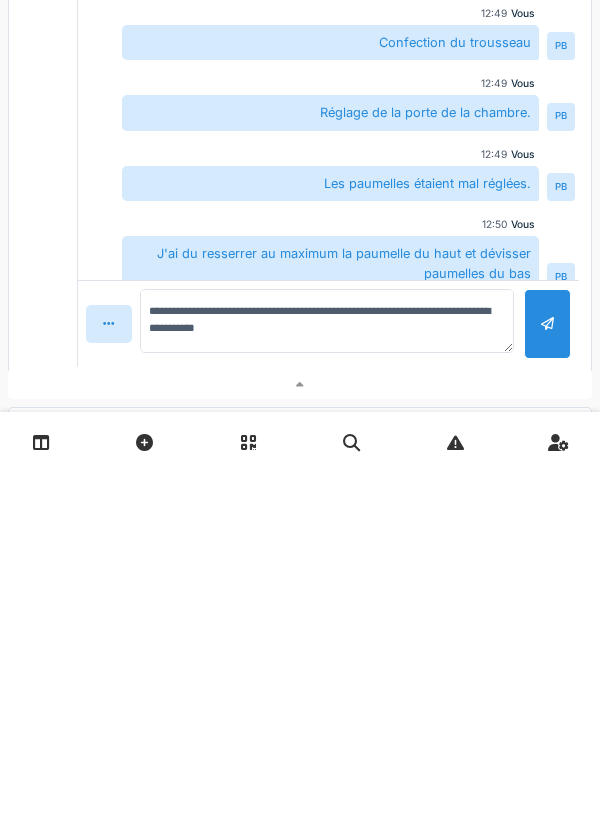 click at bounding box center (547, 675) 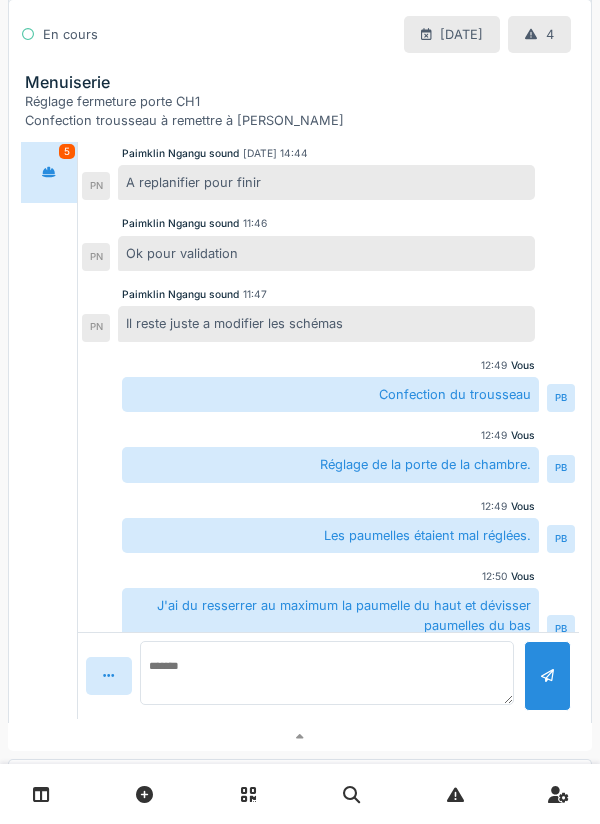 scroll, scrollTop: 0, scrollLeft: 0, axis: both 